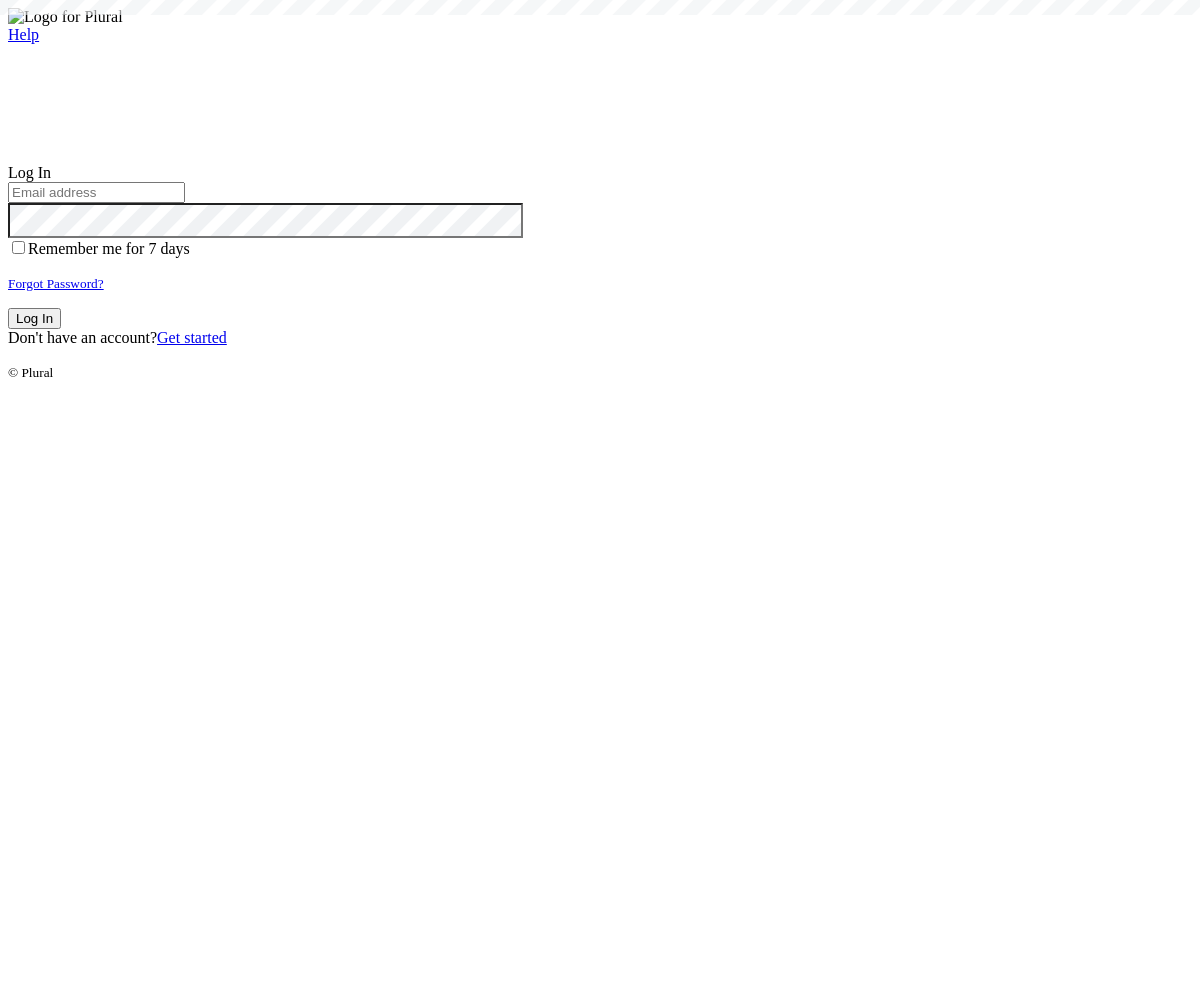 scroll, scrollTop: 0, scrollLeft: 0, axis: both 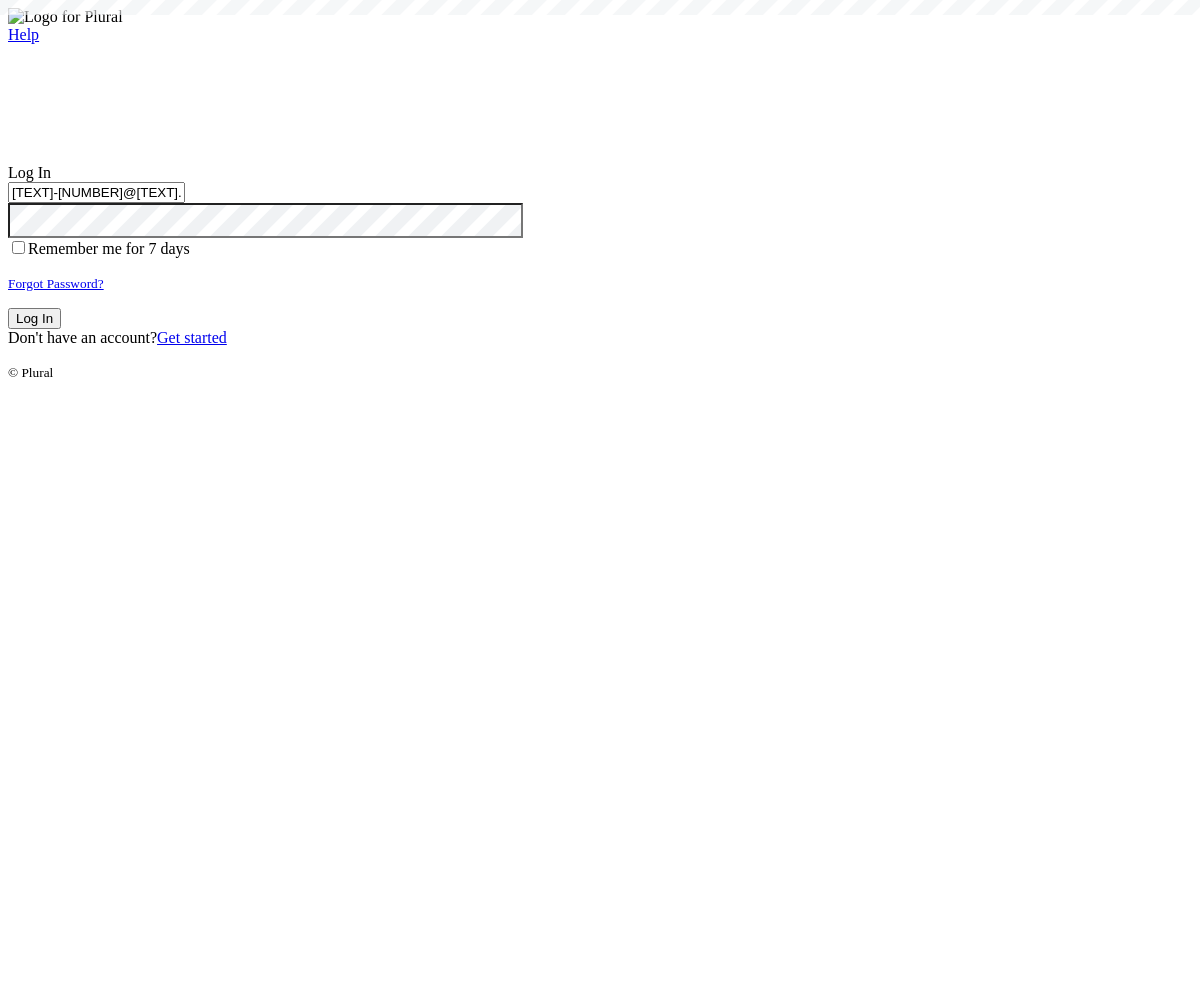 type on "[TEXT]-[NUMBER]@[TEXT].[TEXT]" 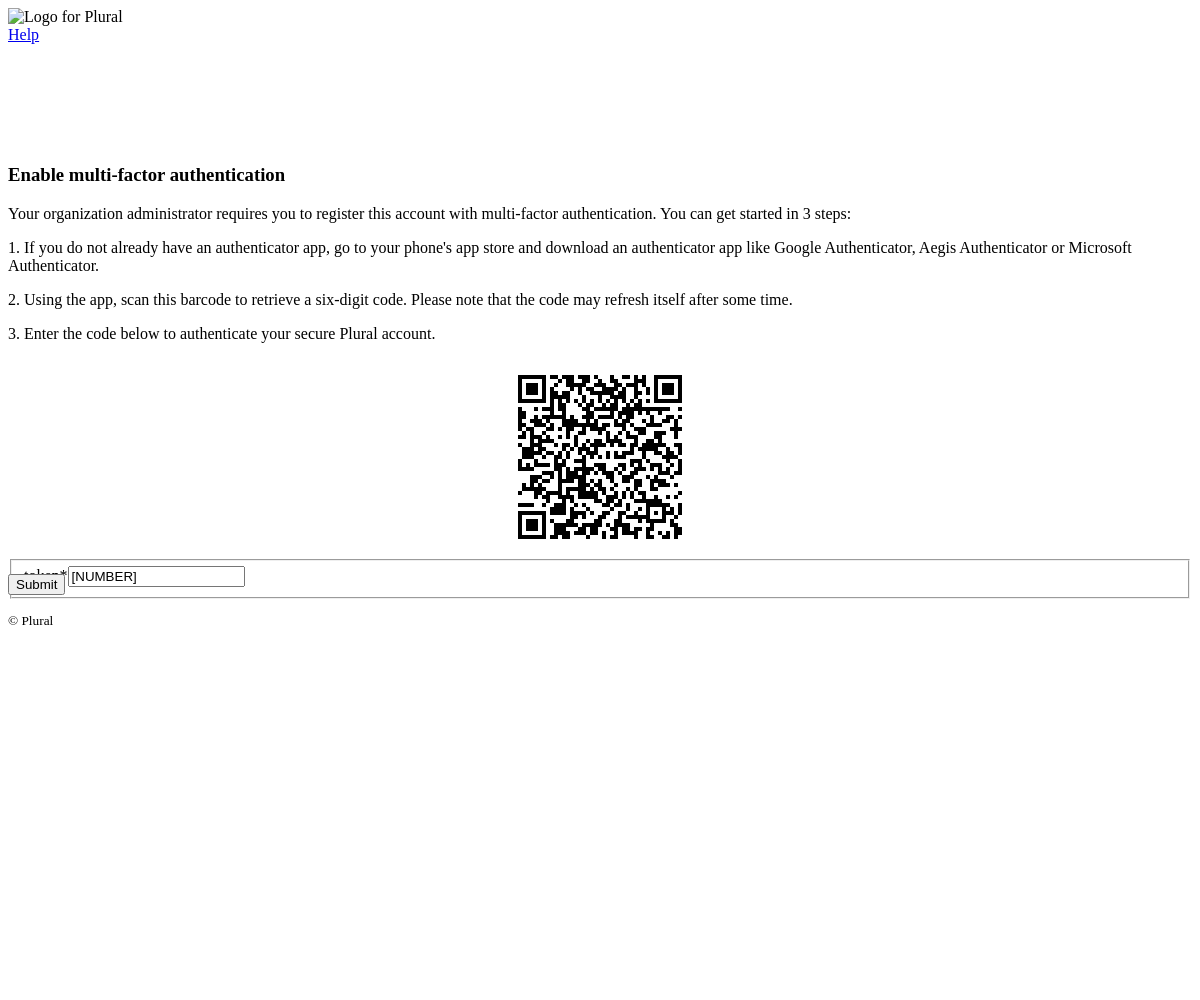 type on "363087" 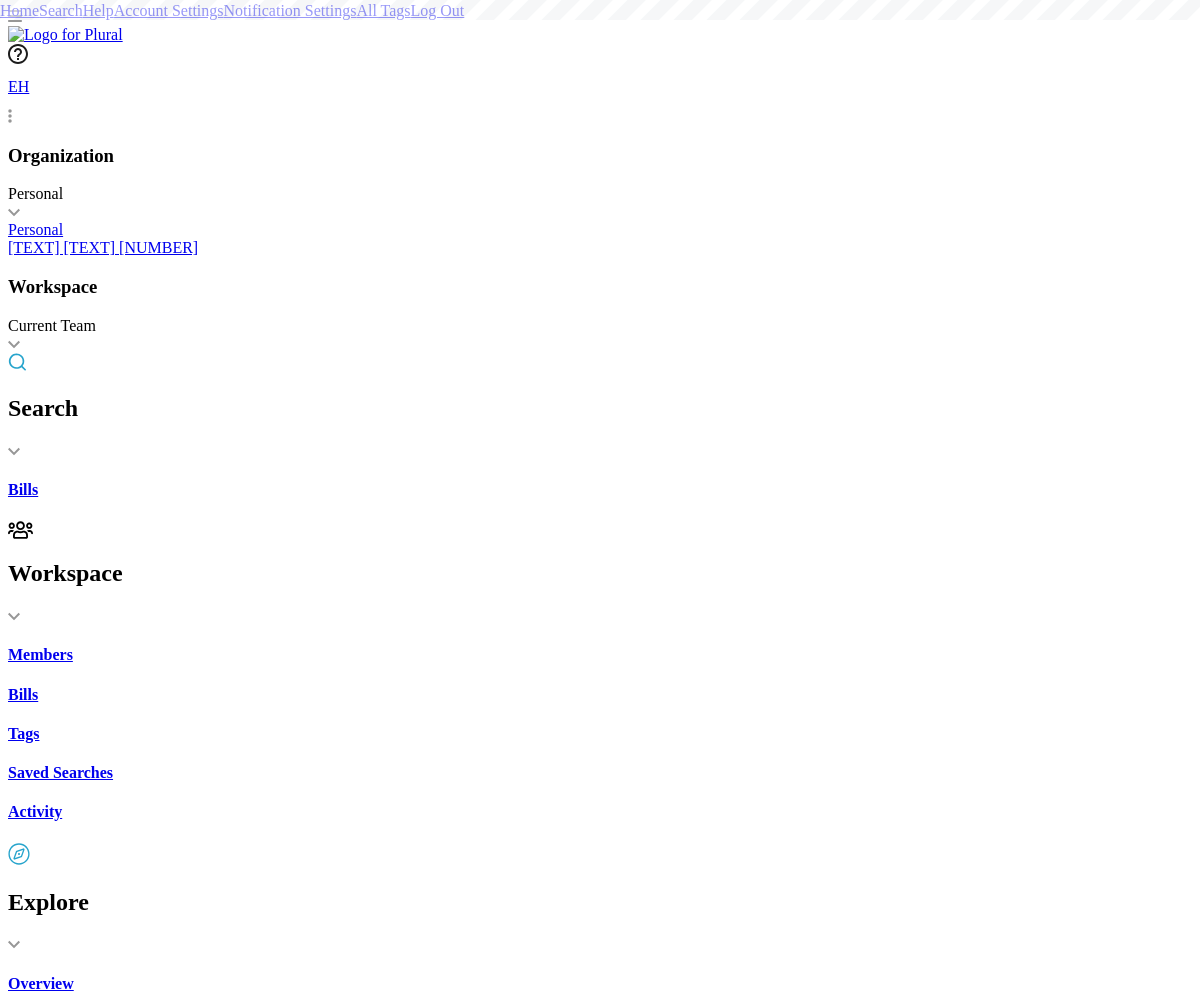 scroll, scrollTop: 0, scrollLeft: 0, axis: both 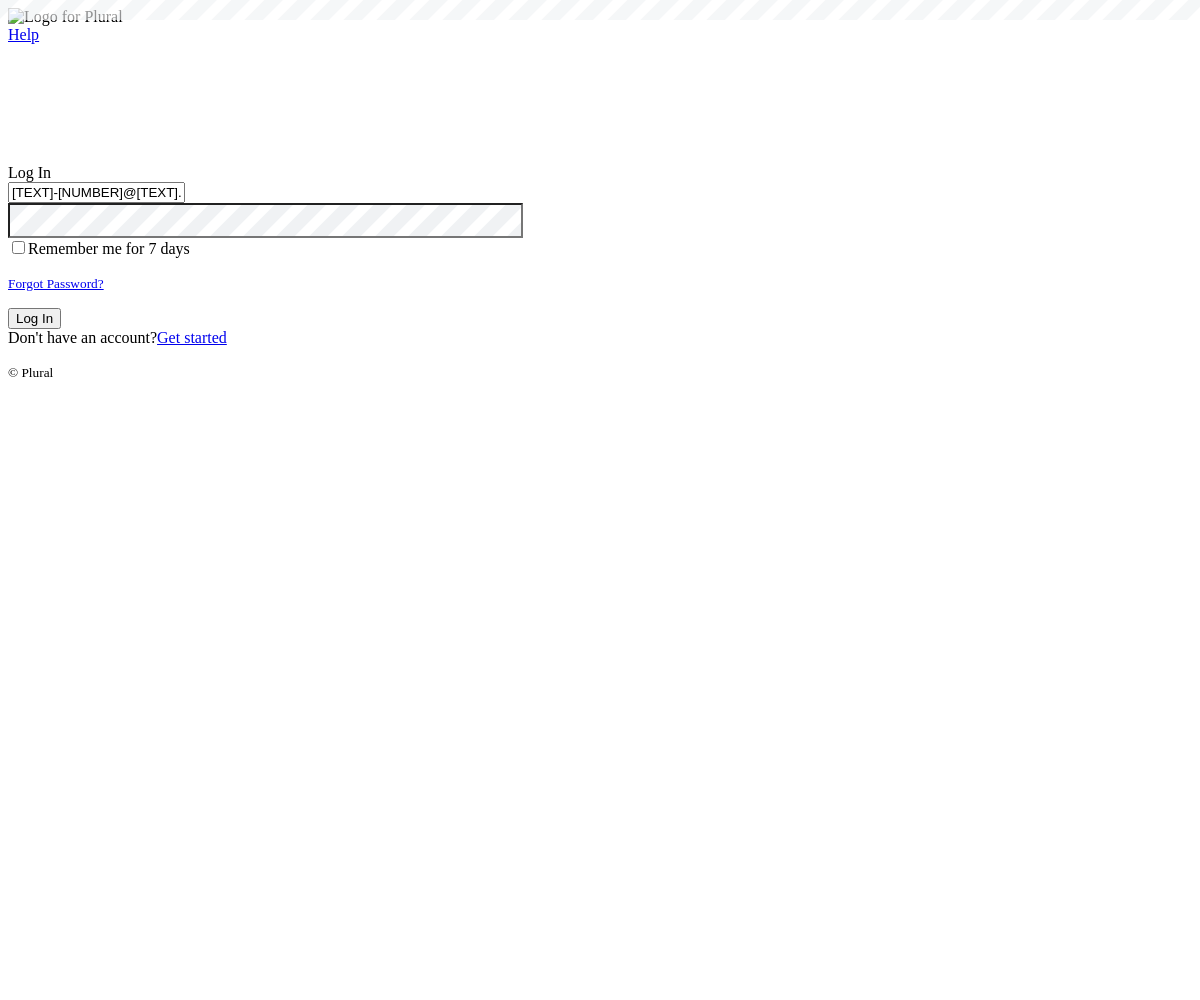 type on "test-1754416082-3@civiceagle.com" 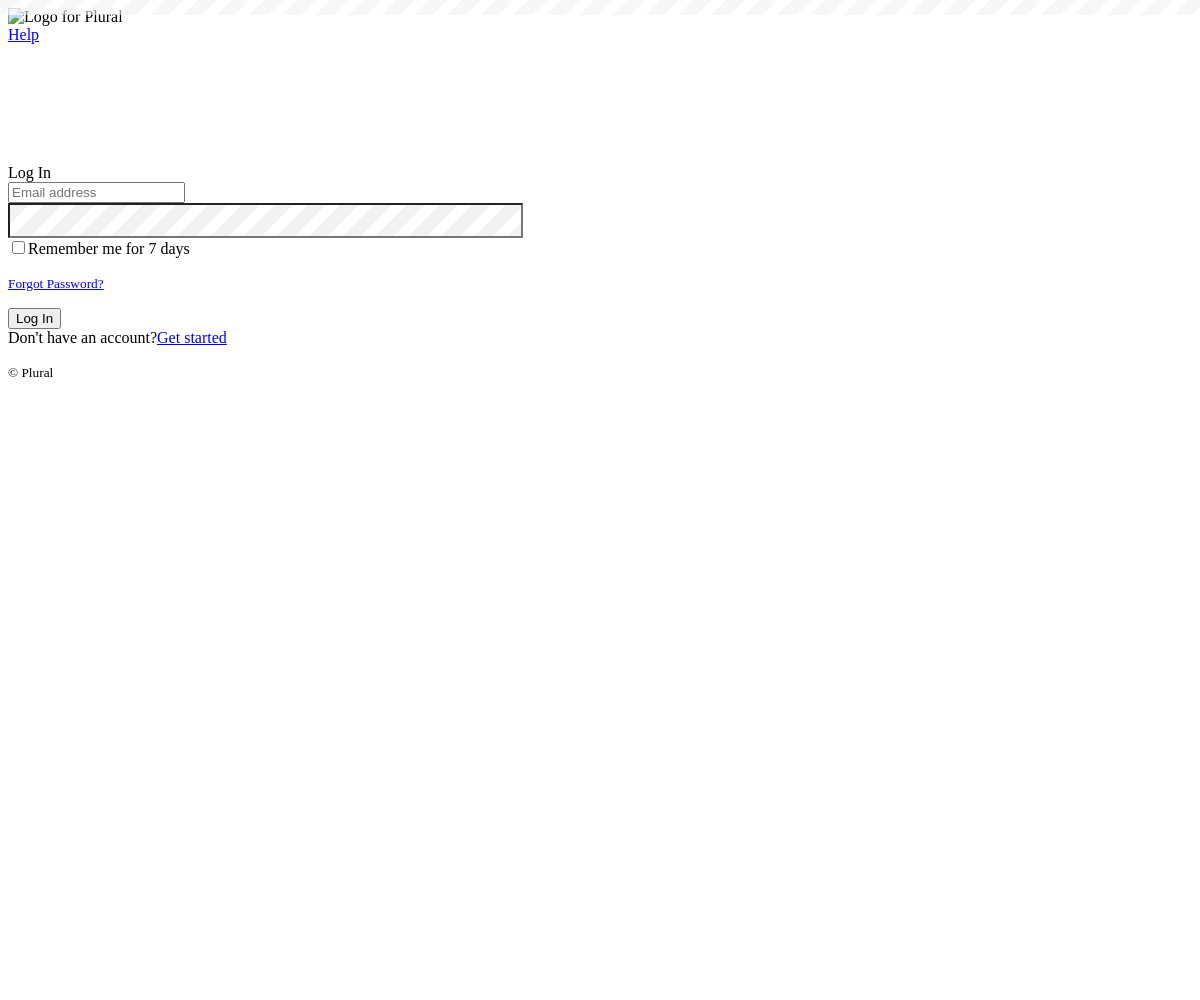scroll, scrollTop: 0, scrollLeft: 0, axis: both 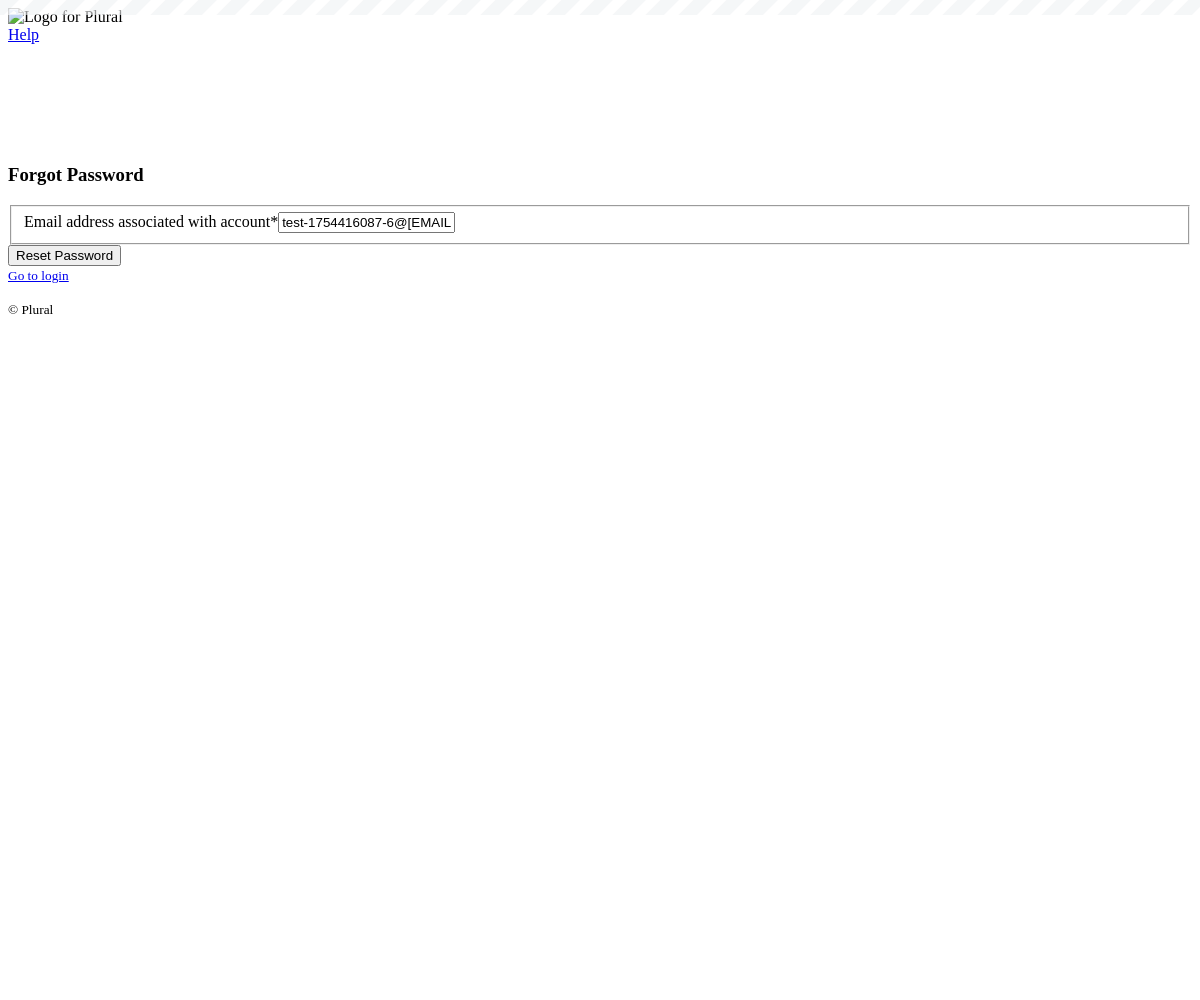 type on "test-1754416087-6@civiceagle.com" 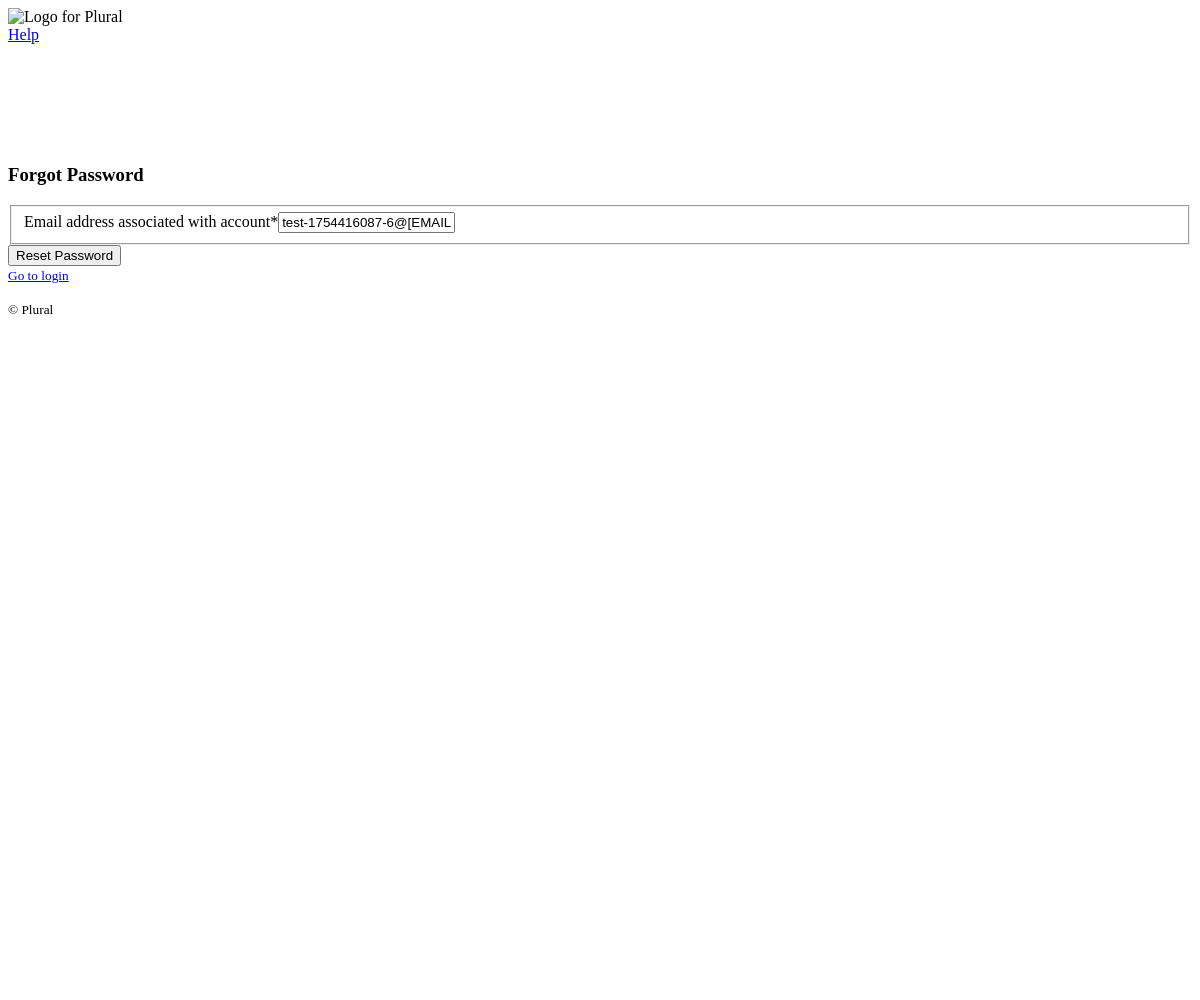 click on "Reset Password" at bounding box center [64, 255] 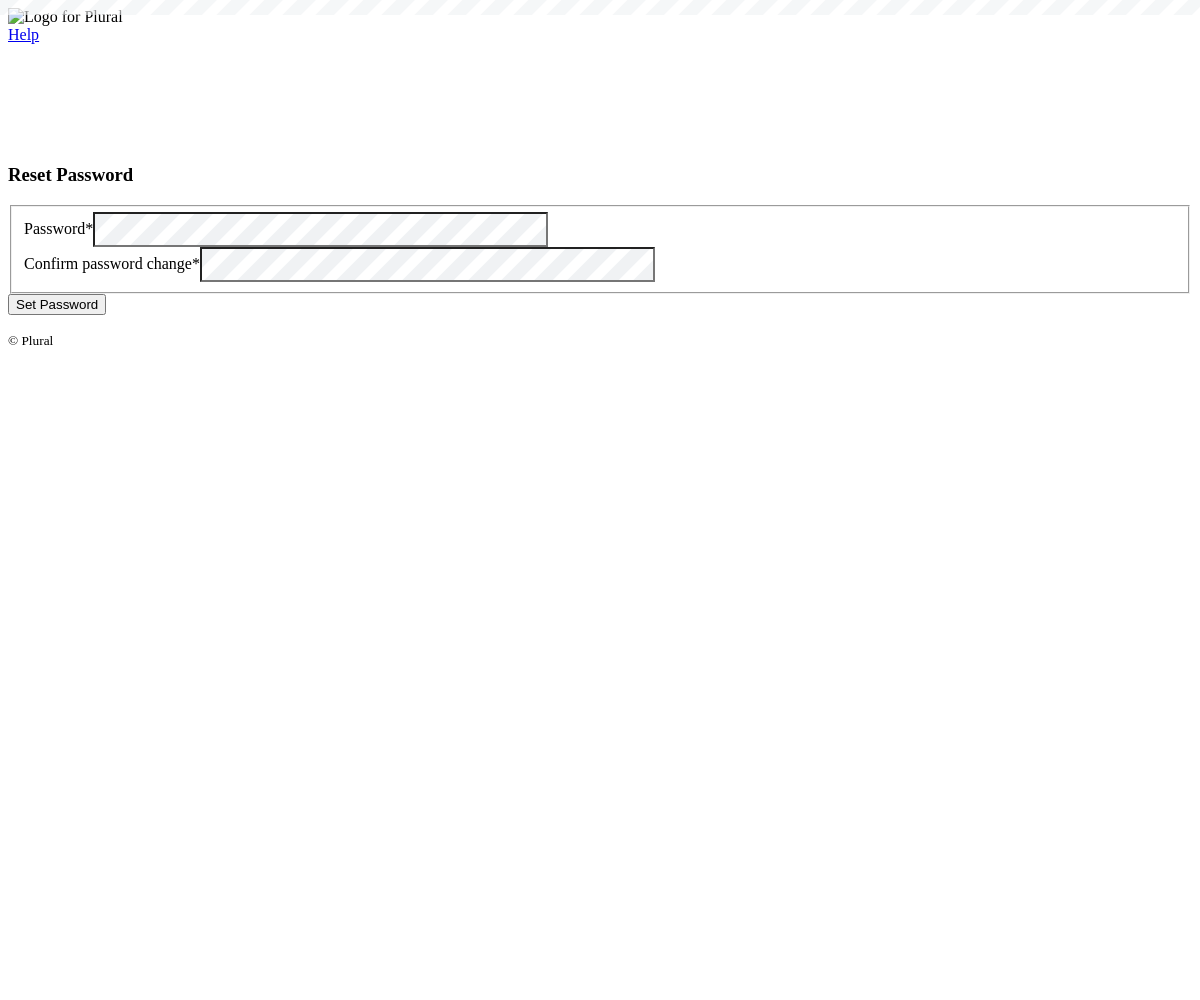 scroll, scrollTop: 0, scrollLeft: 0, axis: both 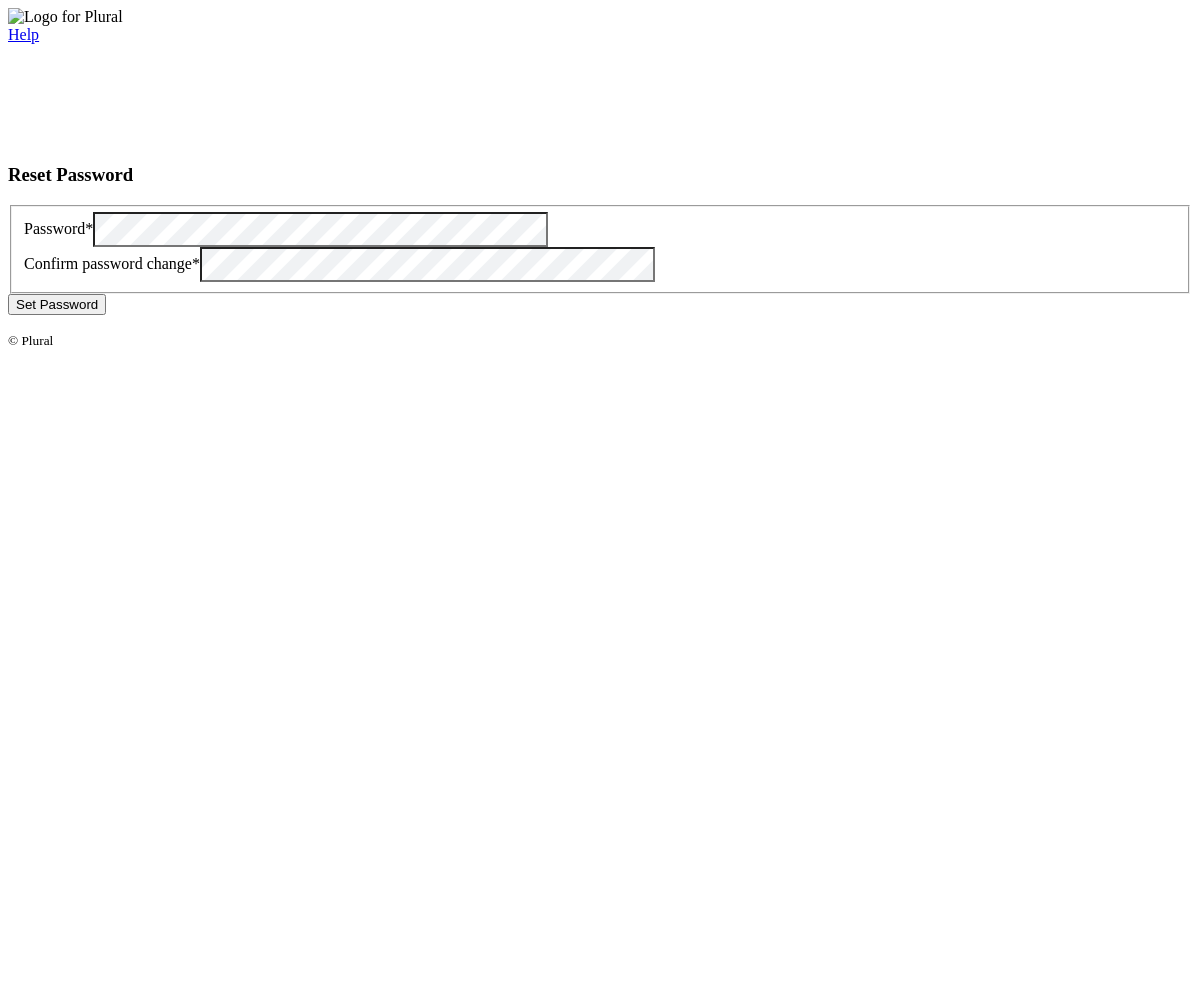 click on "Set Password" at bounding box center [57, 304] 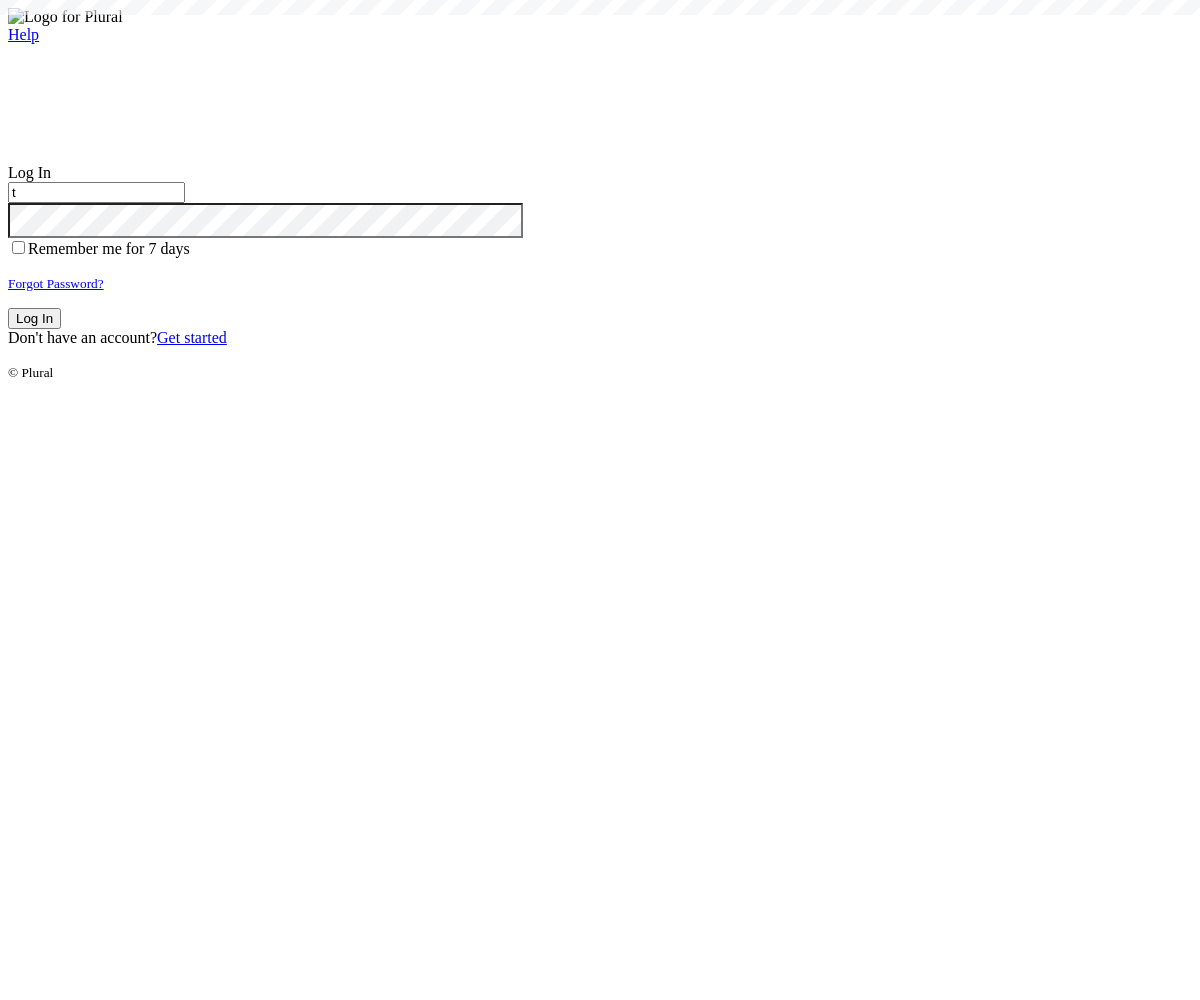 scroll, scrollTop: 0, scrollLeft: 0, axis: both 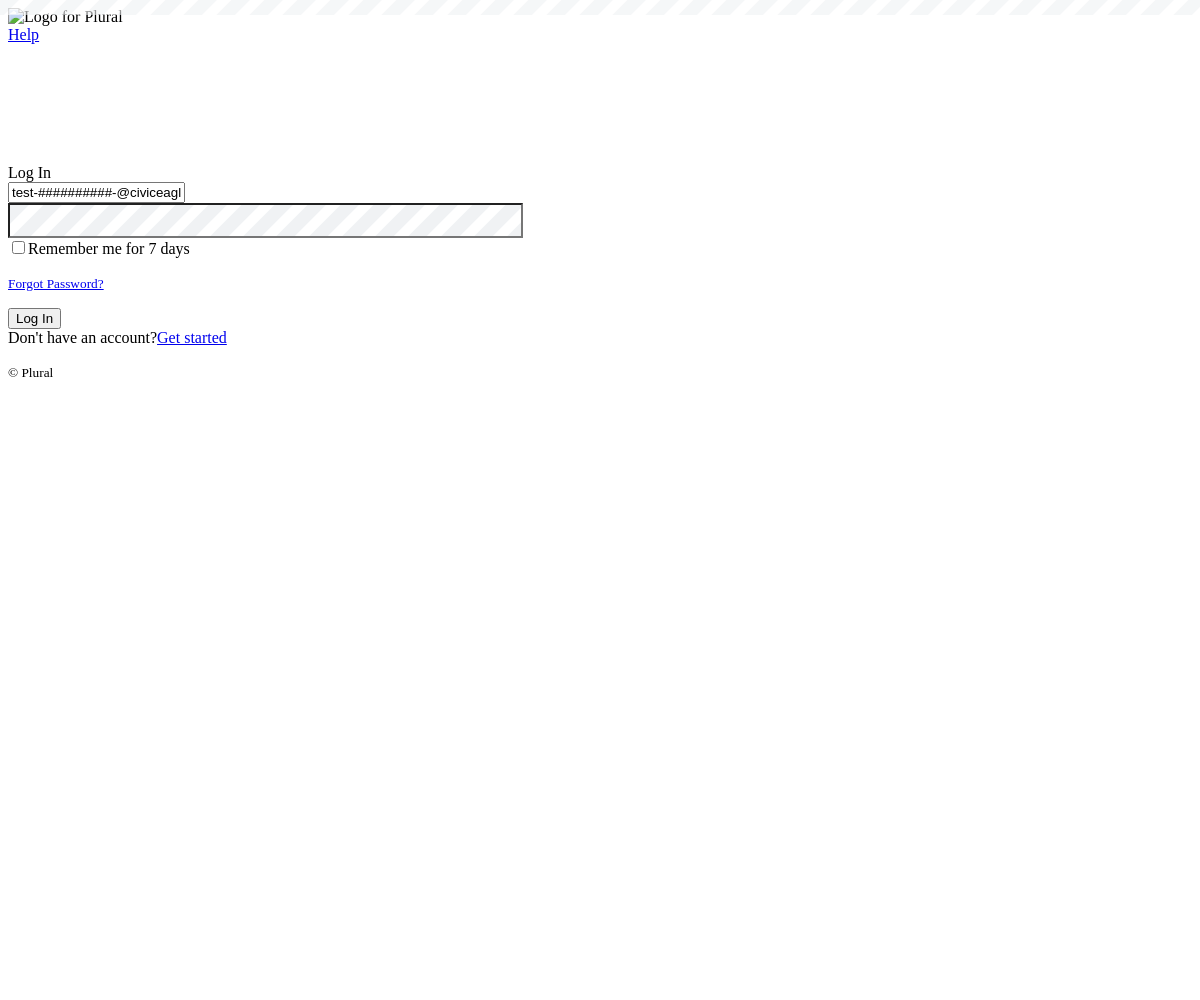 type on "test-1754416087-6@civiceagle.com" 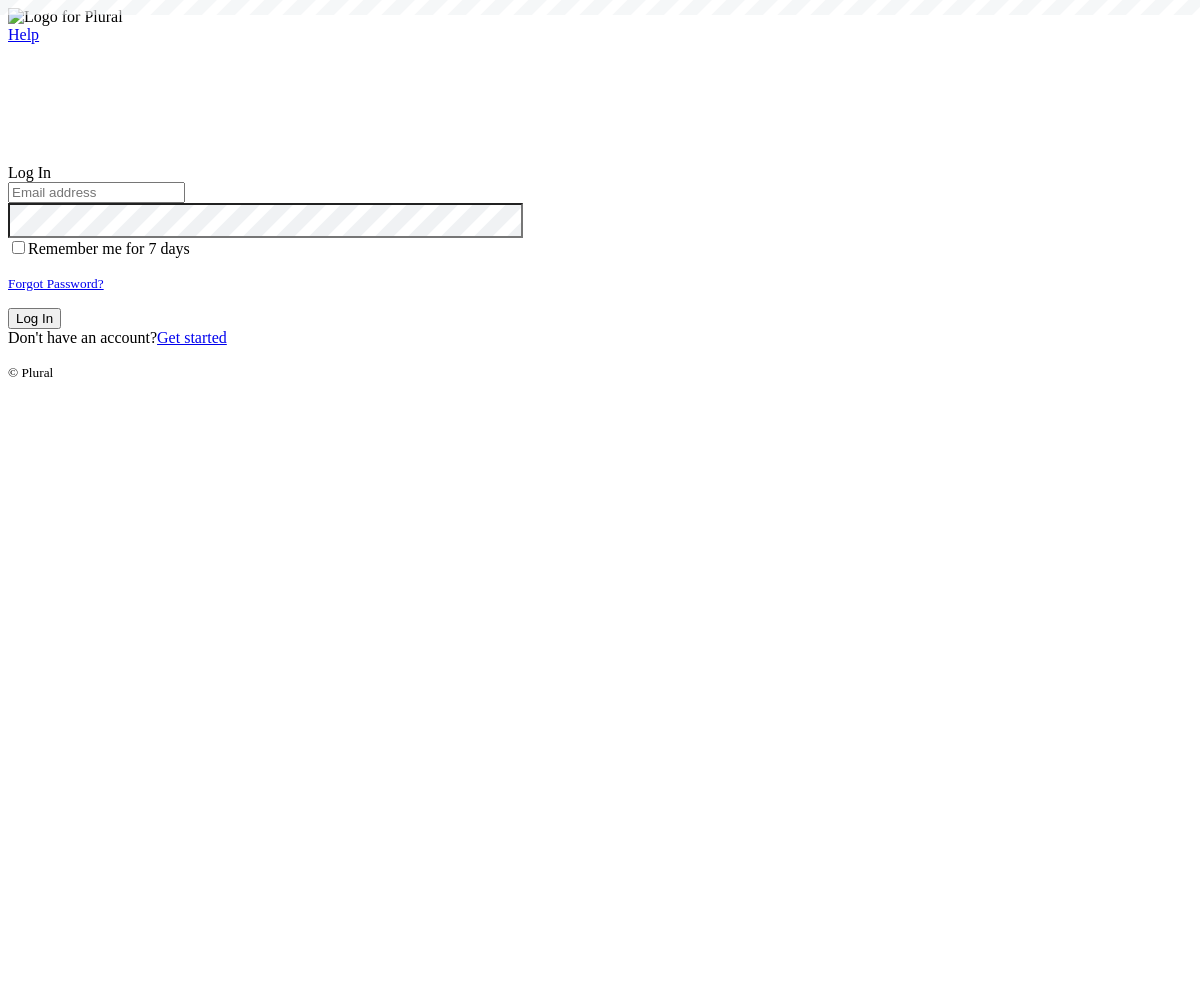 scroll, scrollTop: 0, scrollLeft: 0, axis: both 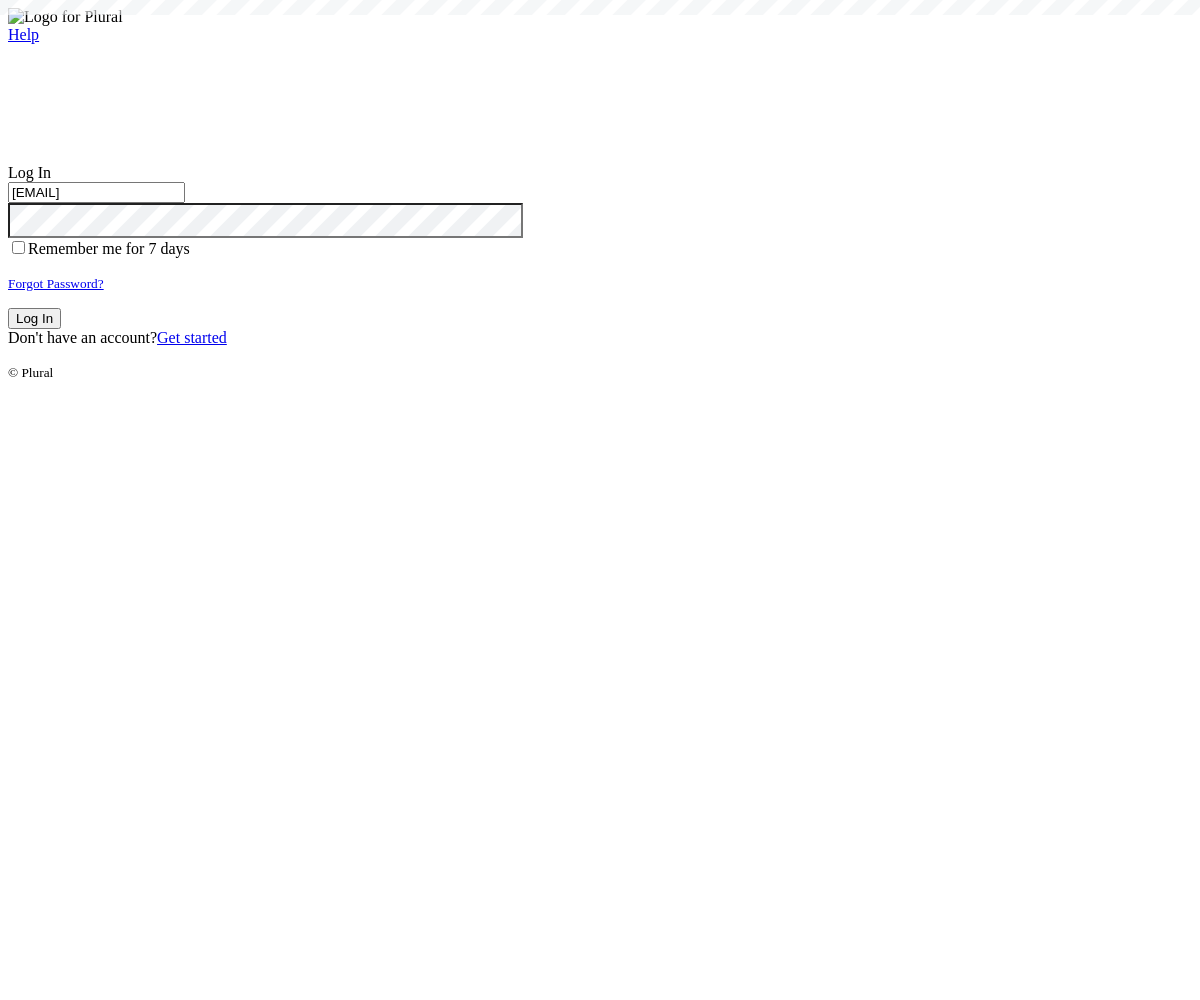 type on "[EMAIL]" 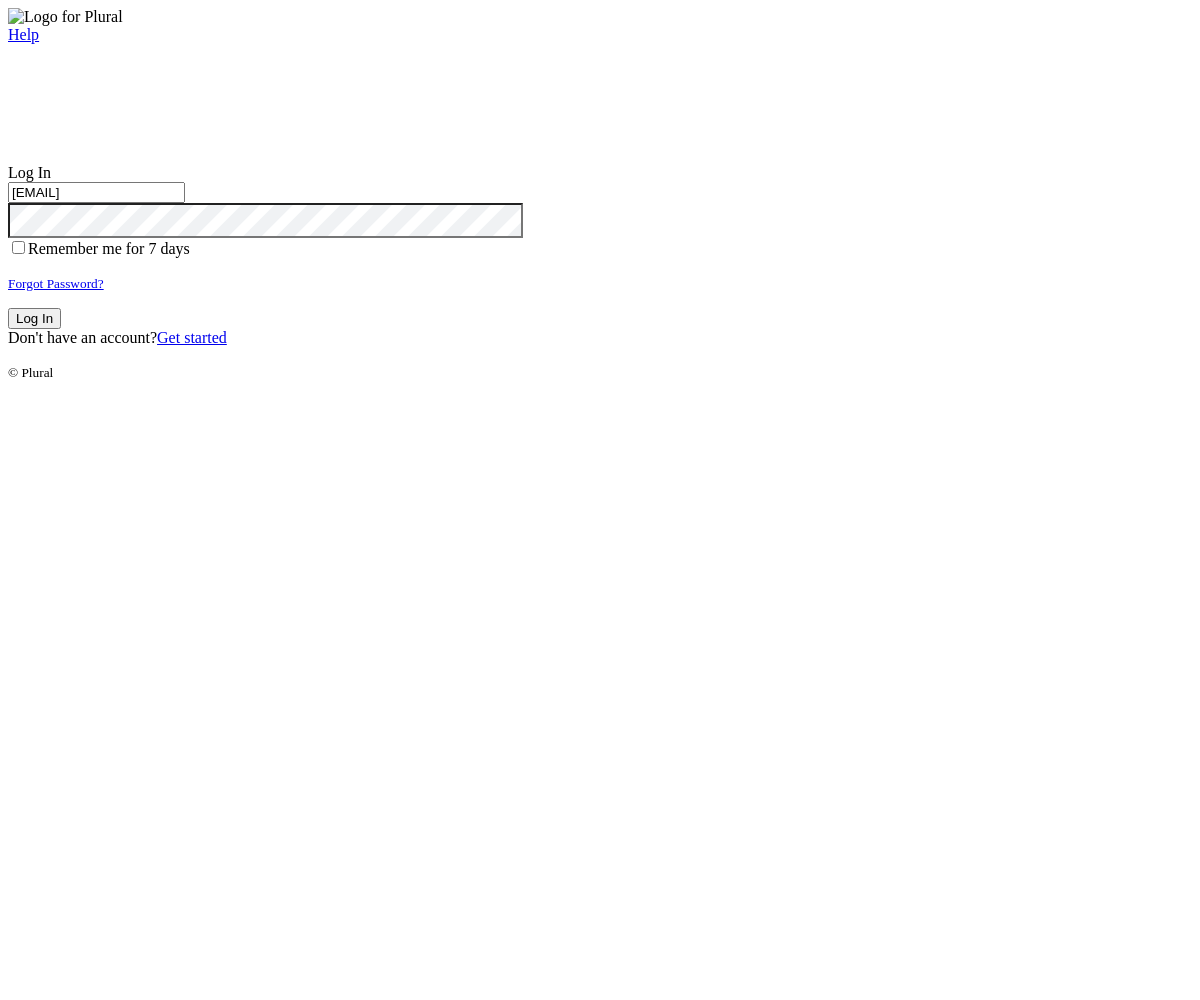 click on "Log In" at bounding box center [34, 318] 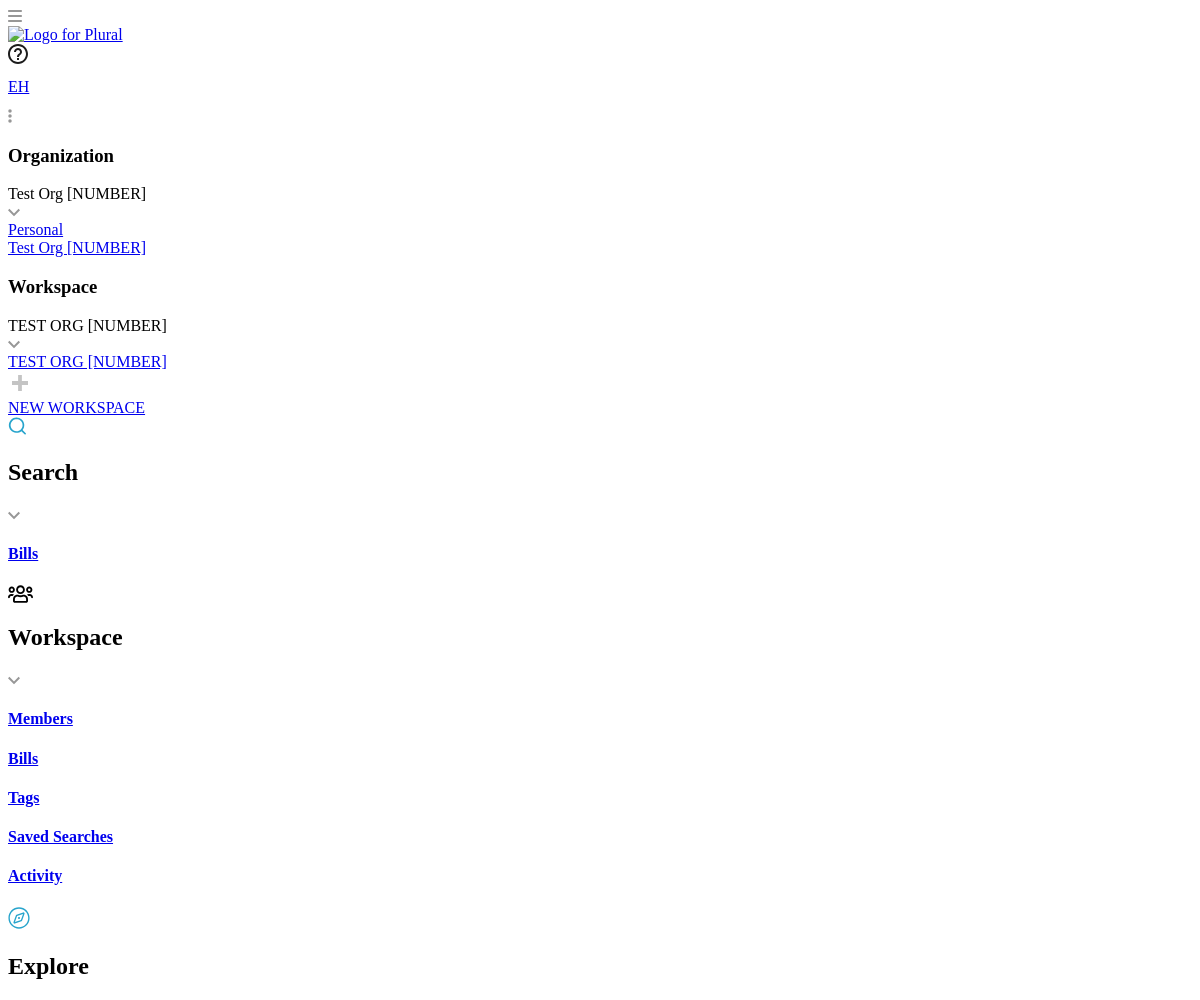 click on "California Financing Law: enforcement and penalties." at bounding box center (600, 2225) 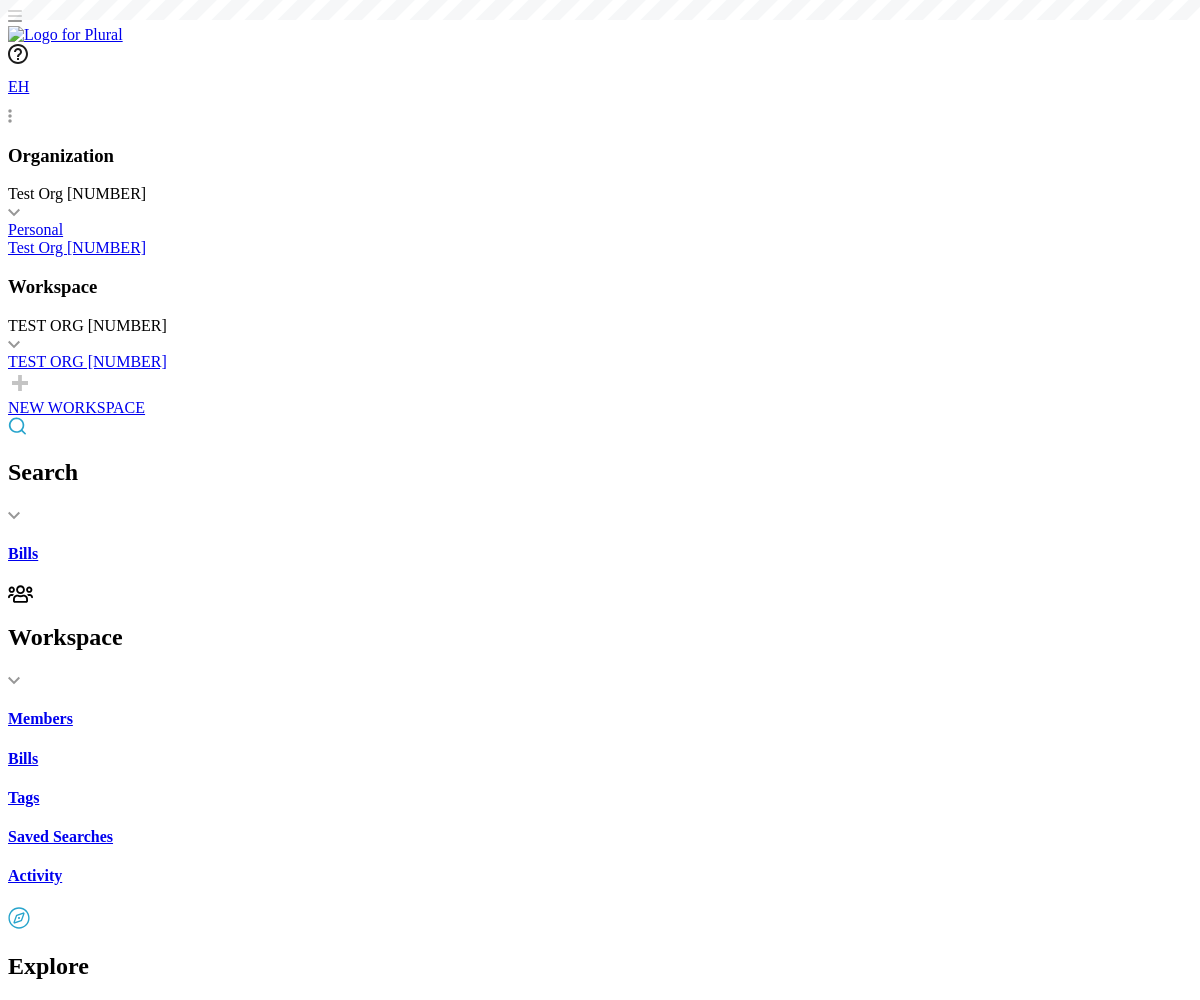 click on "Share" at bounding box center [47, 1707] 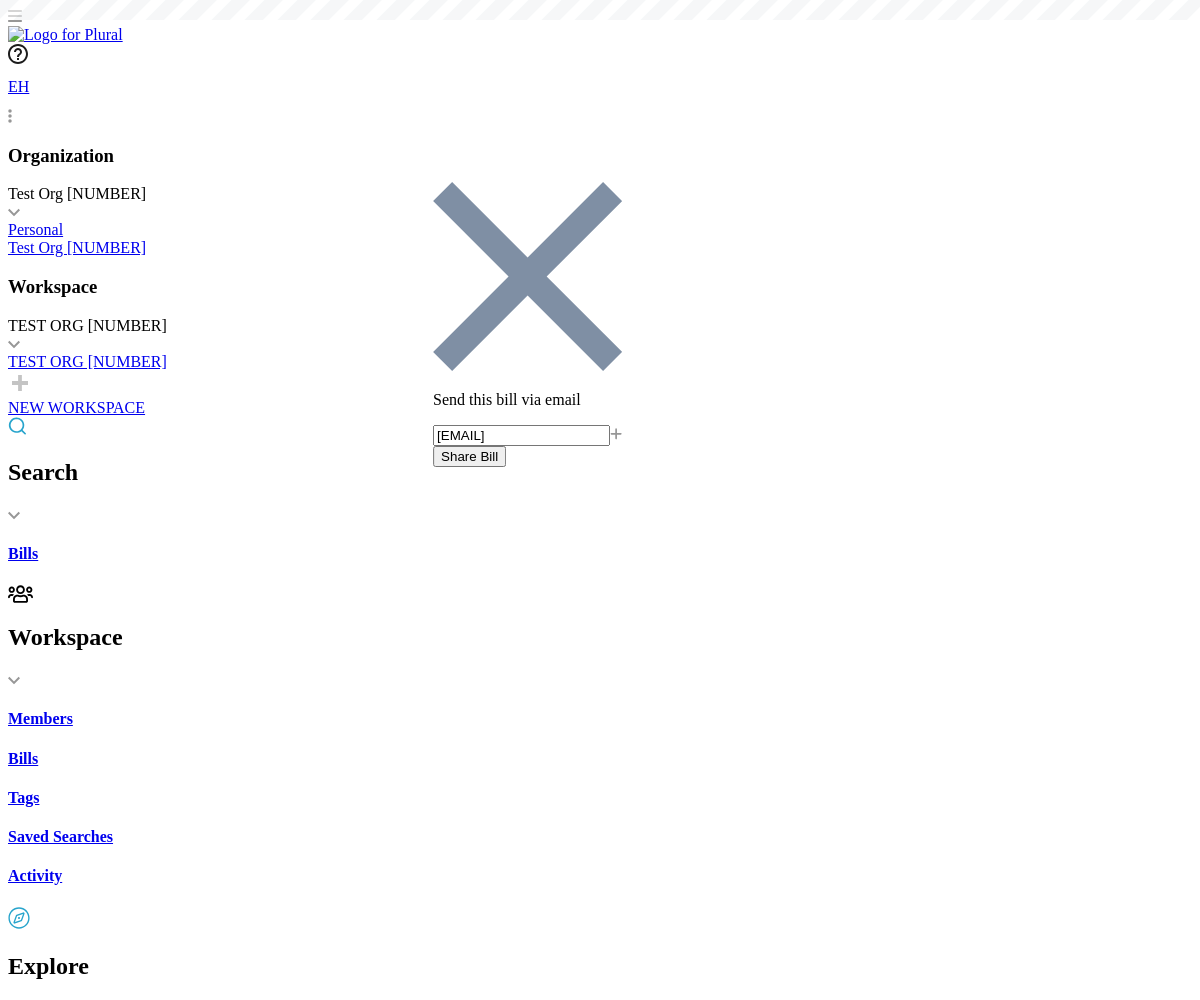 type on "[EMAIL]" 